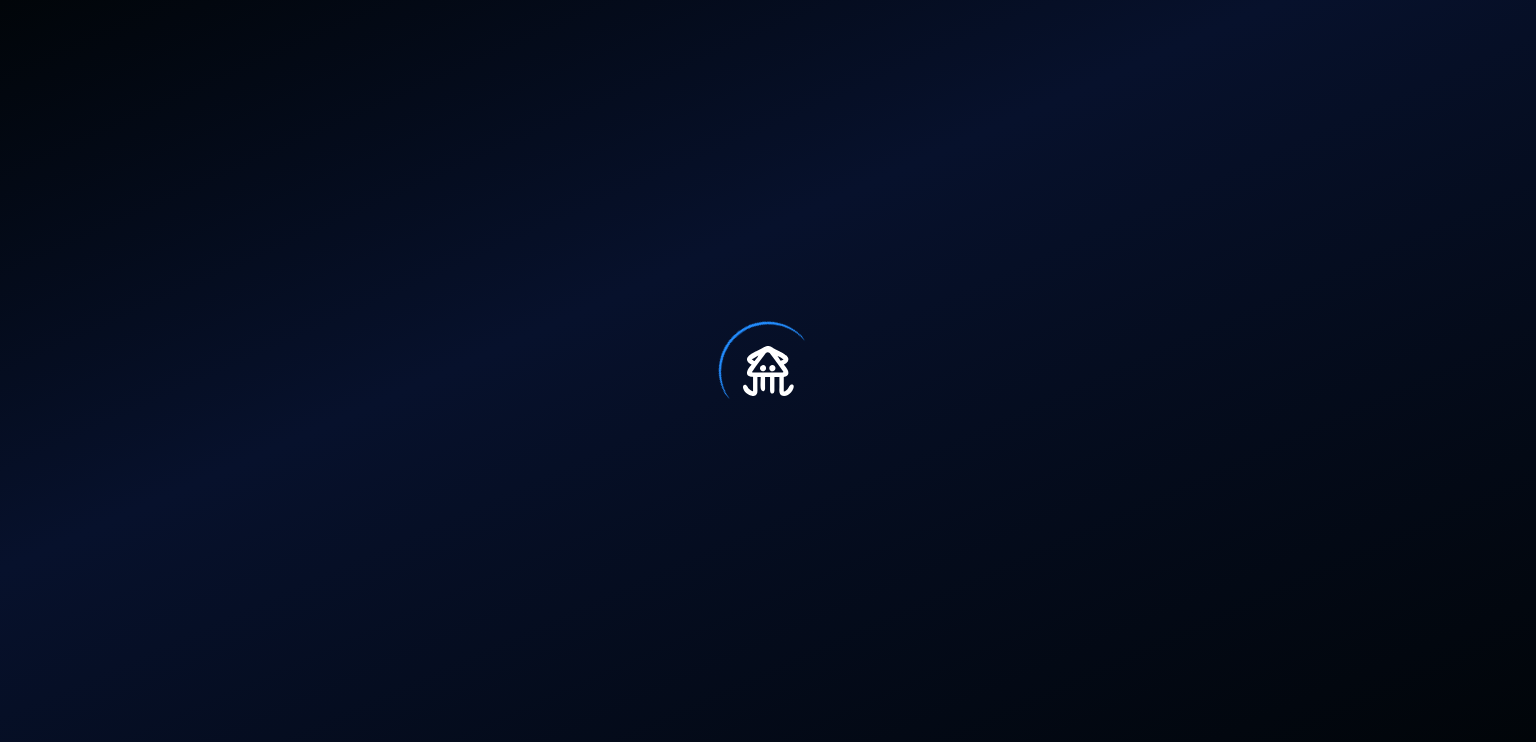 scroll, scrollTop: 0, scrollLeft: 0, axis: both 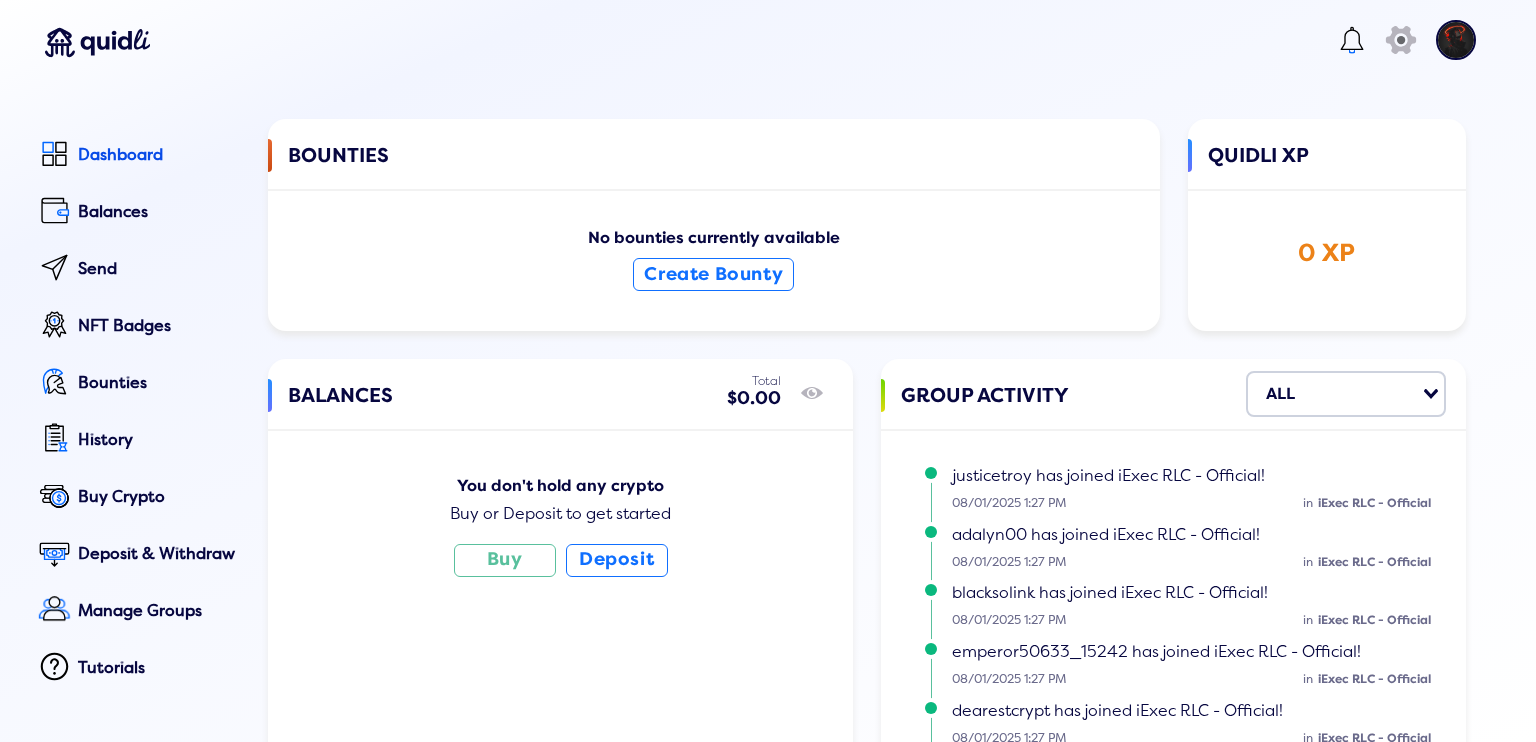 click at bounding box center (1456, 40) 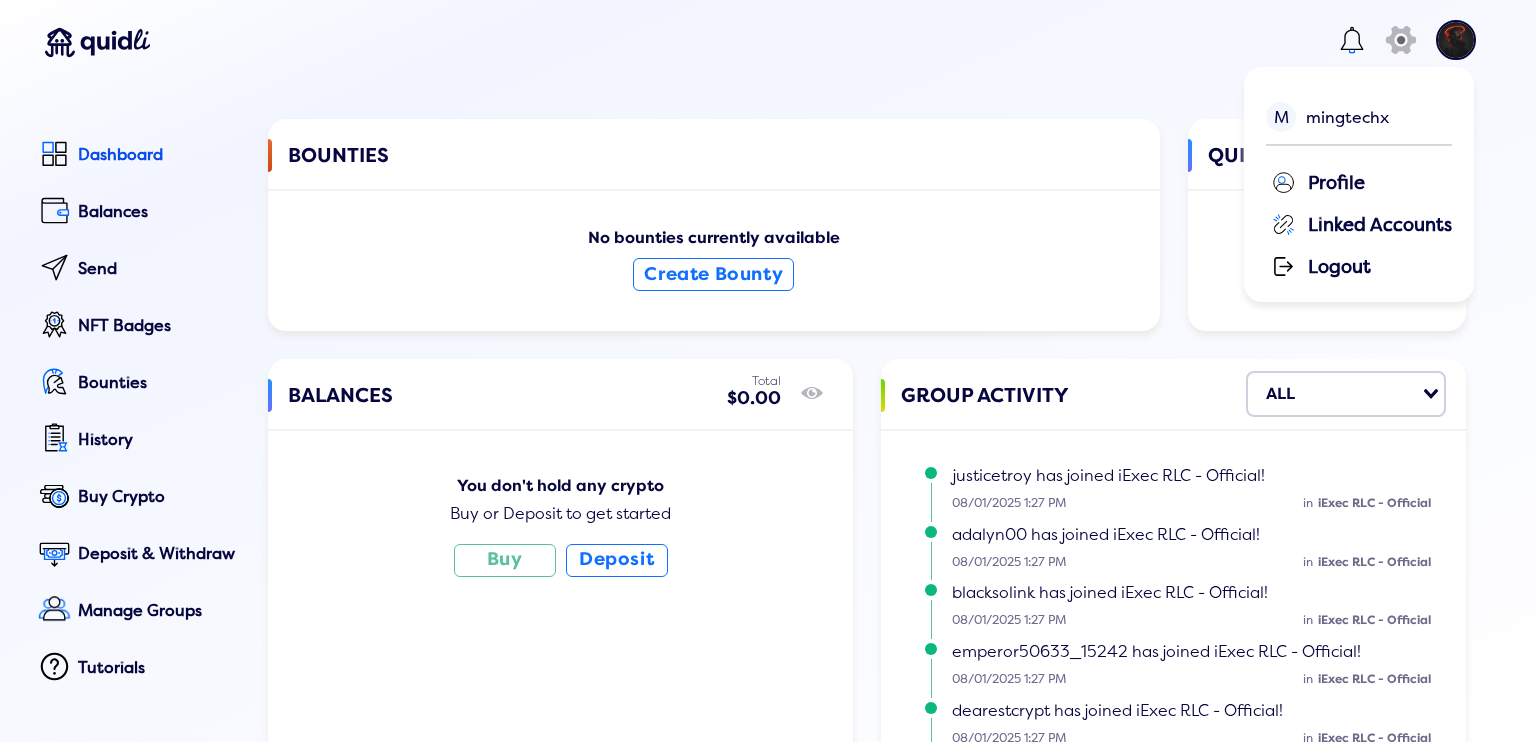 click on "Profile" 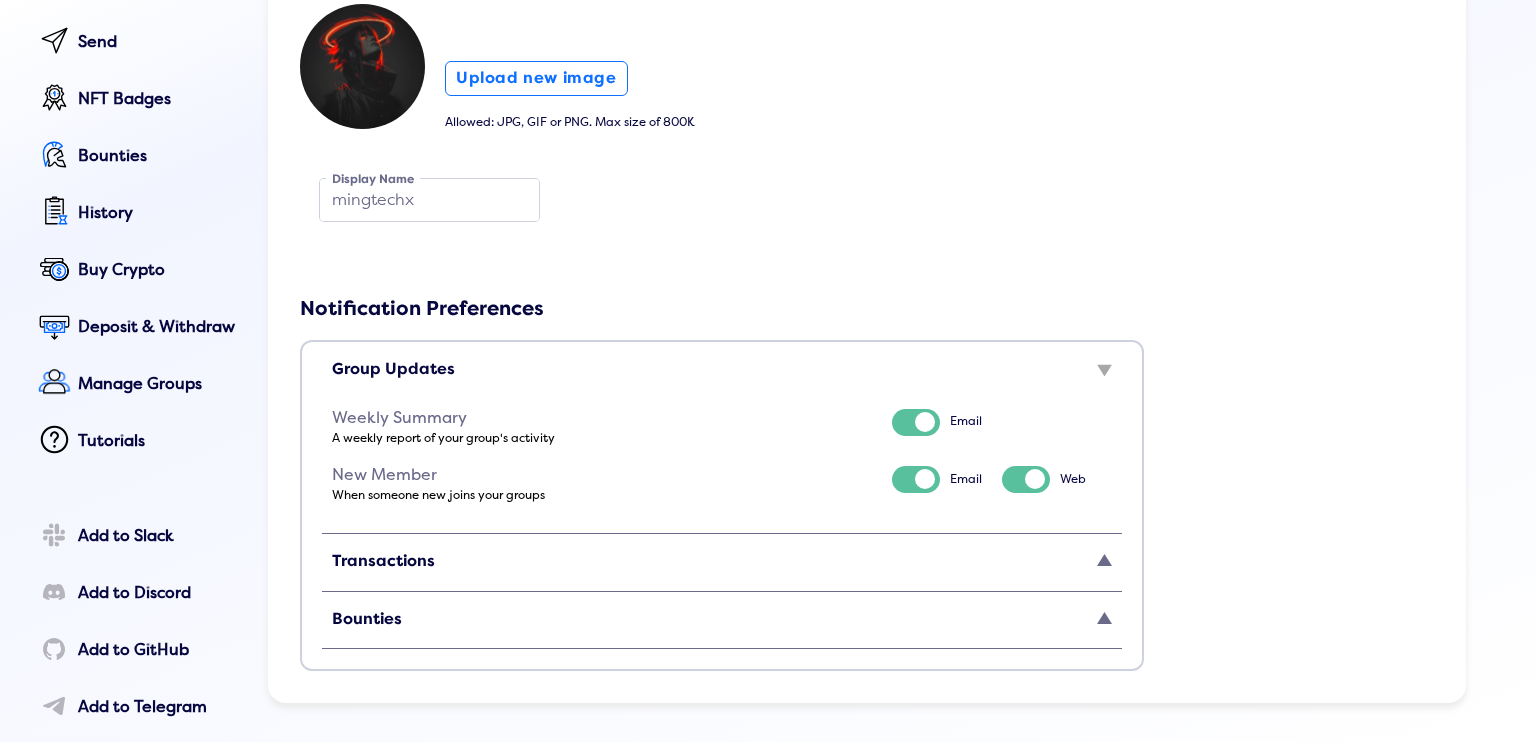 scroll, scrollTop: 300, scrollLeft: 0, axis: vertical 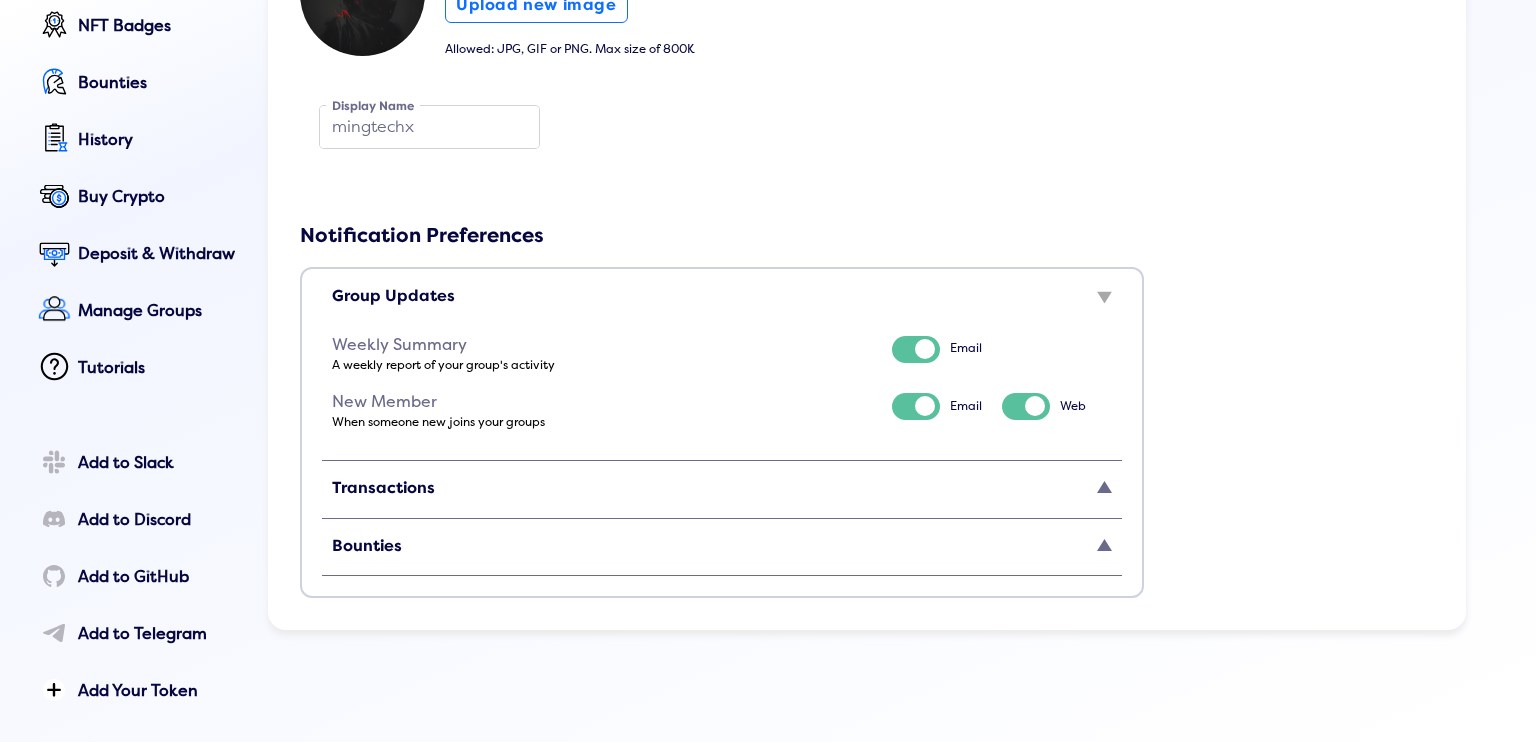 click 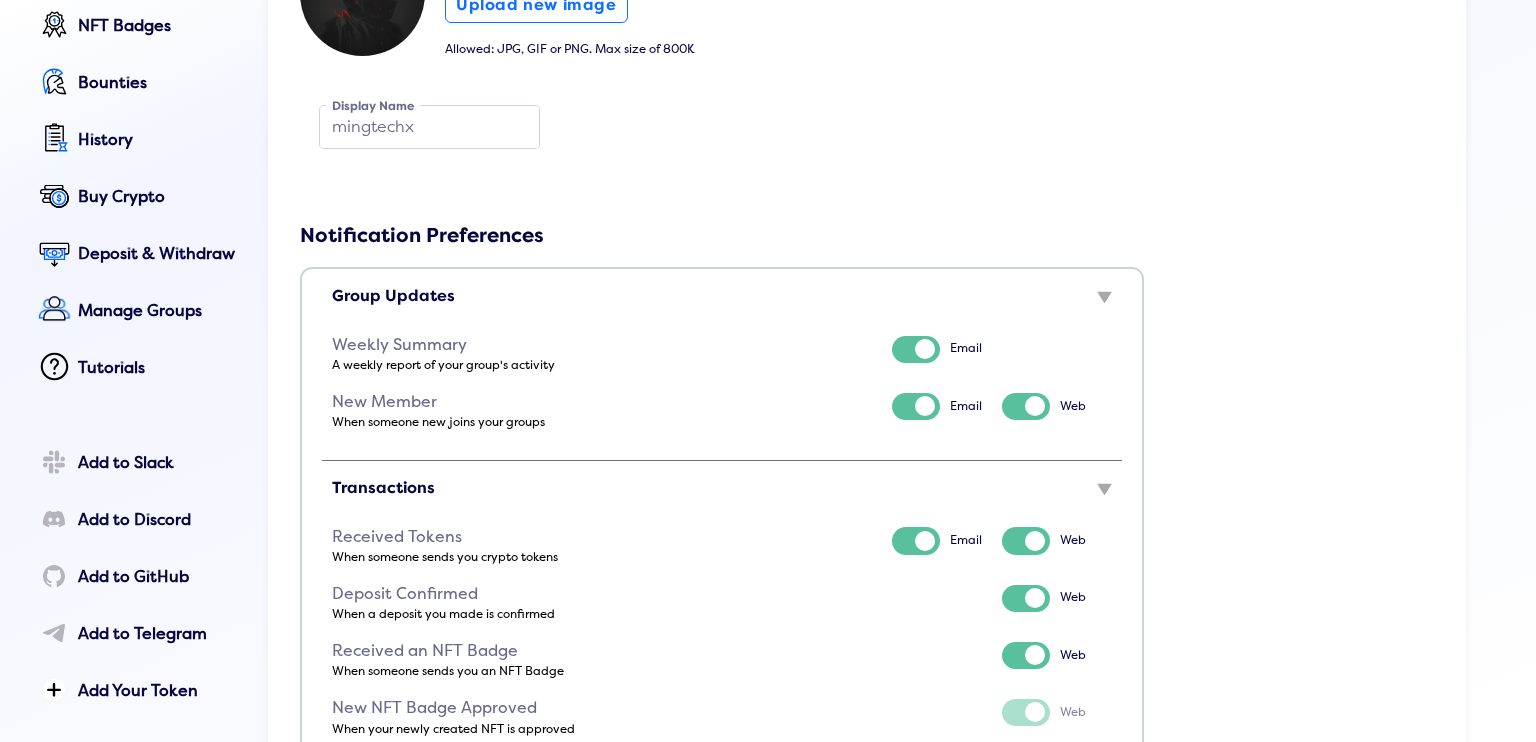 click on "Transactions Received Tokens When someone sends you crypto tokens Email Web Deposit Confirmed When a deposit you made is confirmed Web Received an NFT Badge When someone sends you an NFT Badge Web New NFT Badge Approved When your newly created NFT is approved Web New NFT Badge Rejected When your newly created NFT is not approved Web Privy Wallet Generated When you create a new decentralized wallet Email Web" 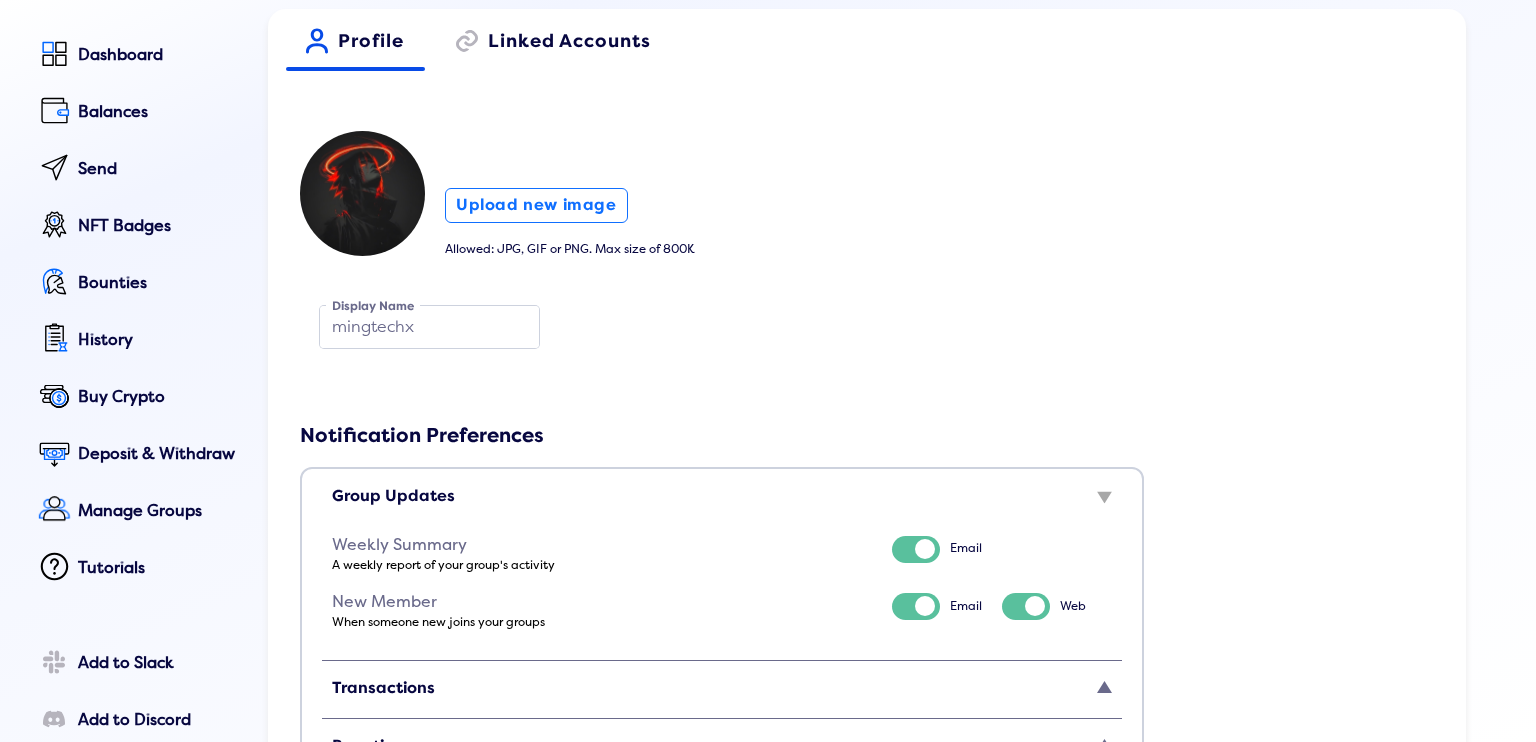 scroll, scrollTop: 0, scrollLeft: 0, axis: both 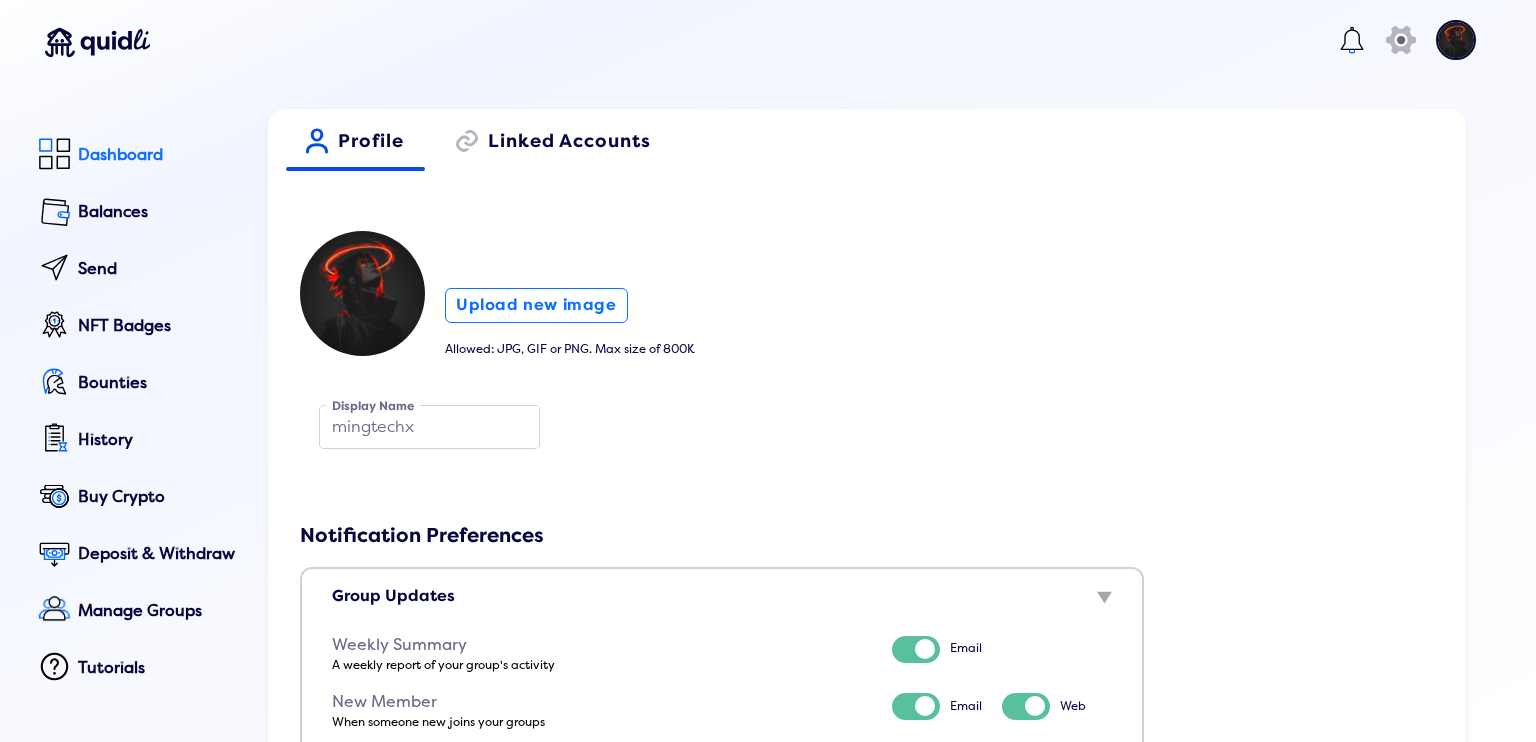 click on "Dashboard" 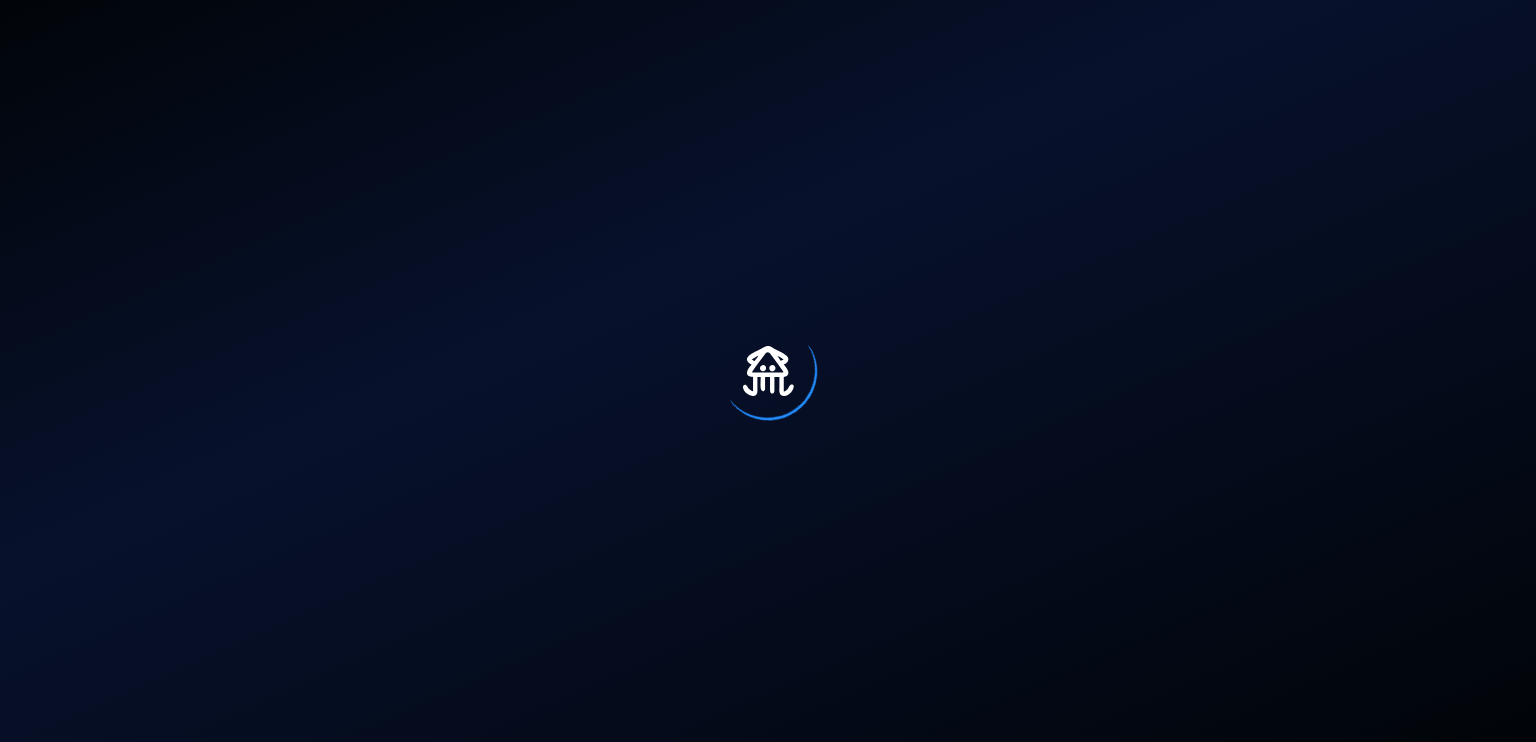 scroll, scrollTop: 0, scrollLeft: 0, axis: both 